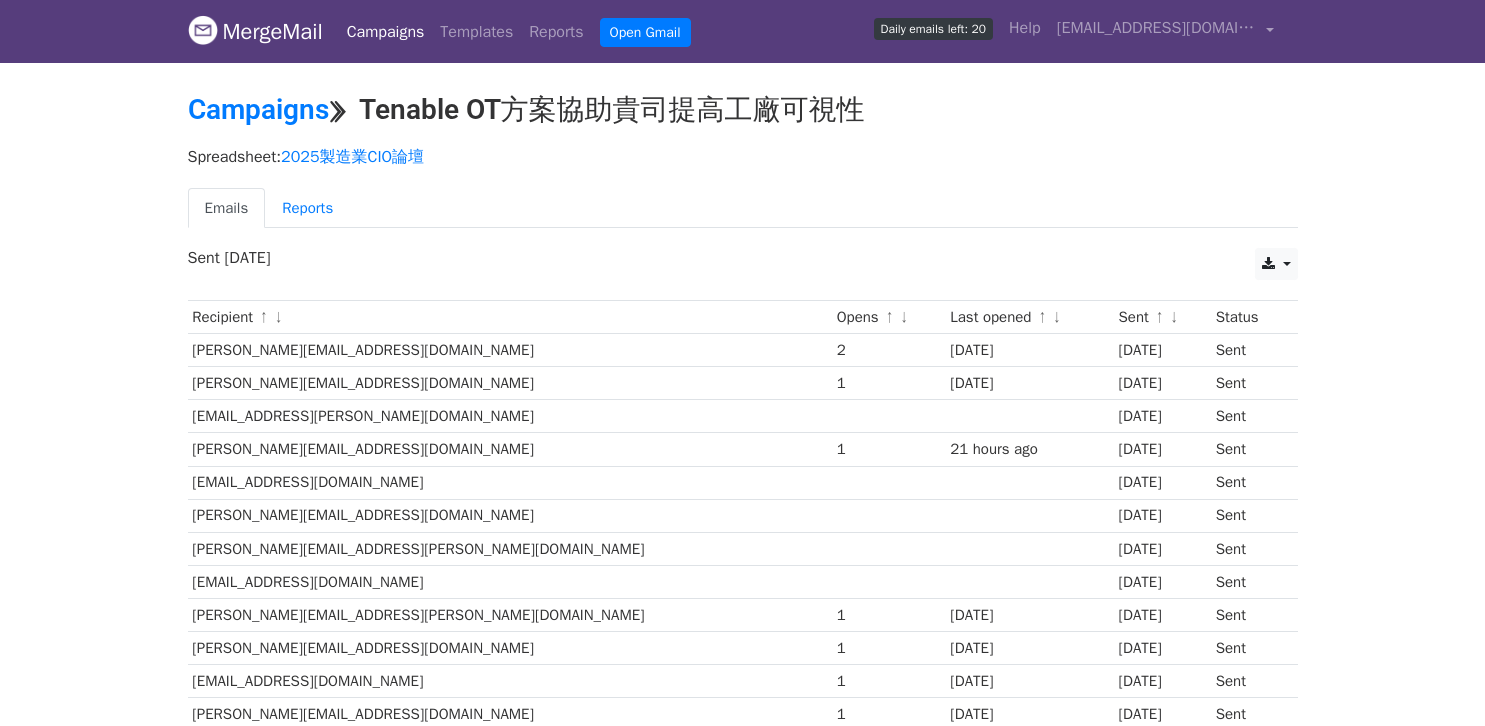 scroll, scrollTop: 0, scrollLeft: 0, axis: both 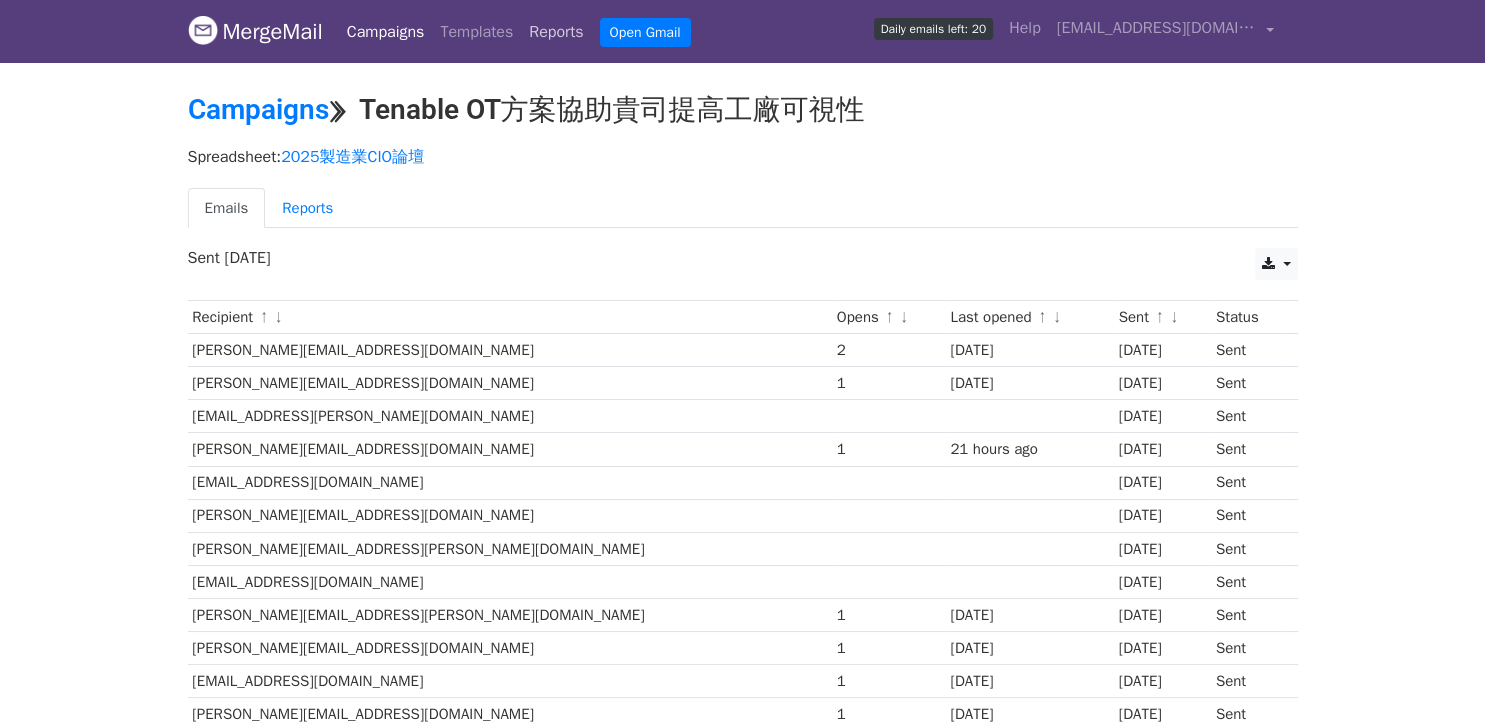 click on "Reports" at bounding box center [556, 32] 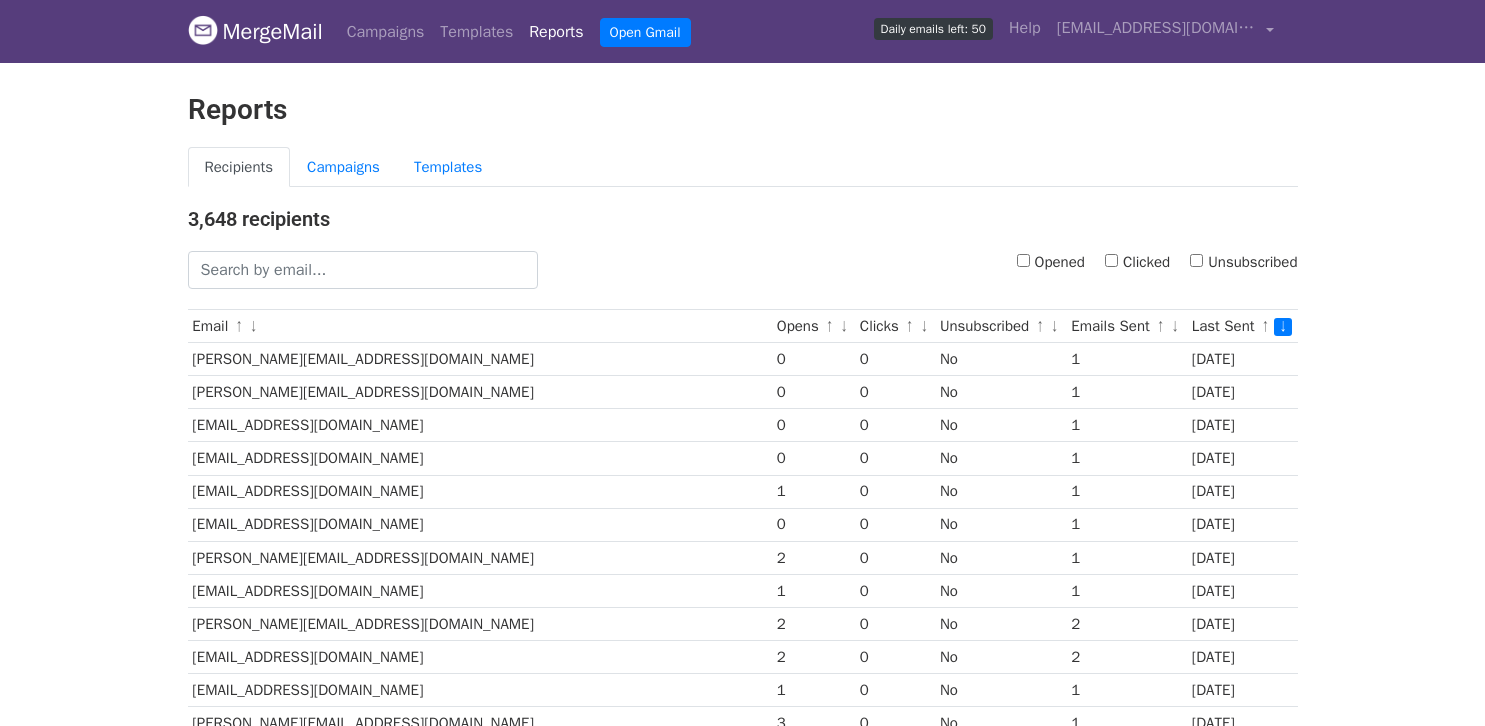 scroll, scrollTop: 0, scrollLeft: 0, axis: both 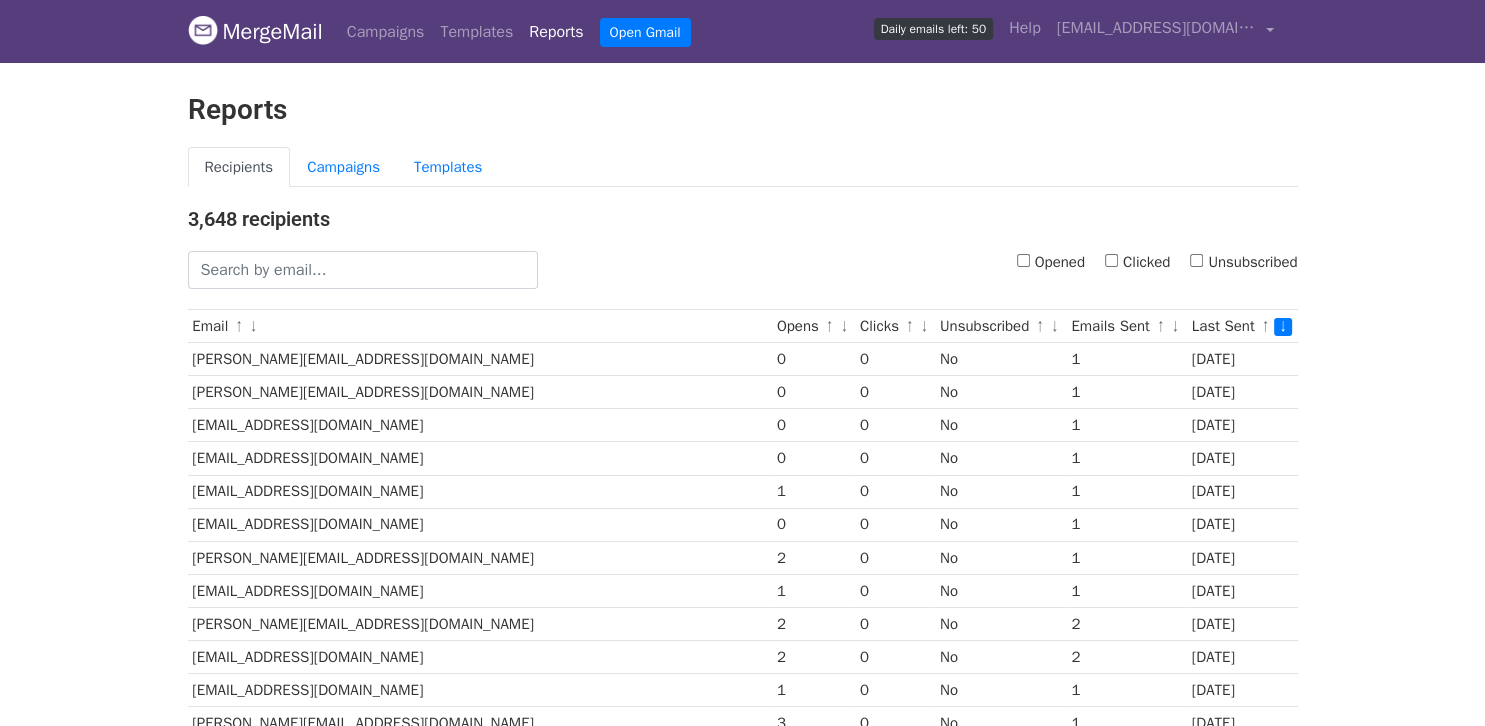 click on "Opened" at bounding box center (1023, 260) 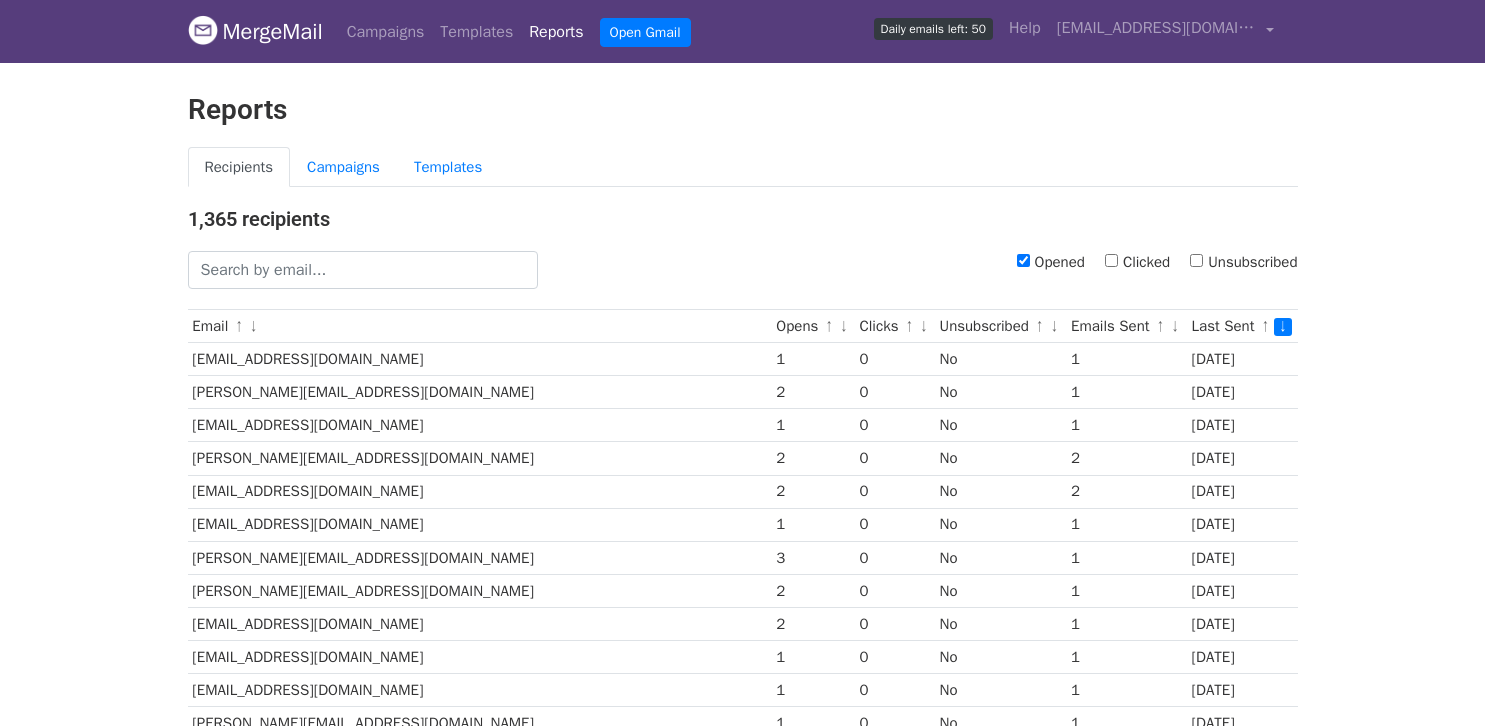 scroll, scrollTop: 0, scrollLeft: 0, axis: both 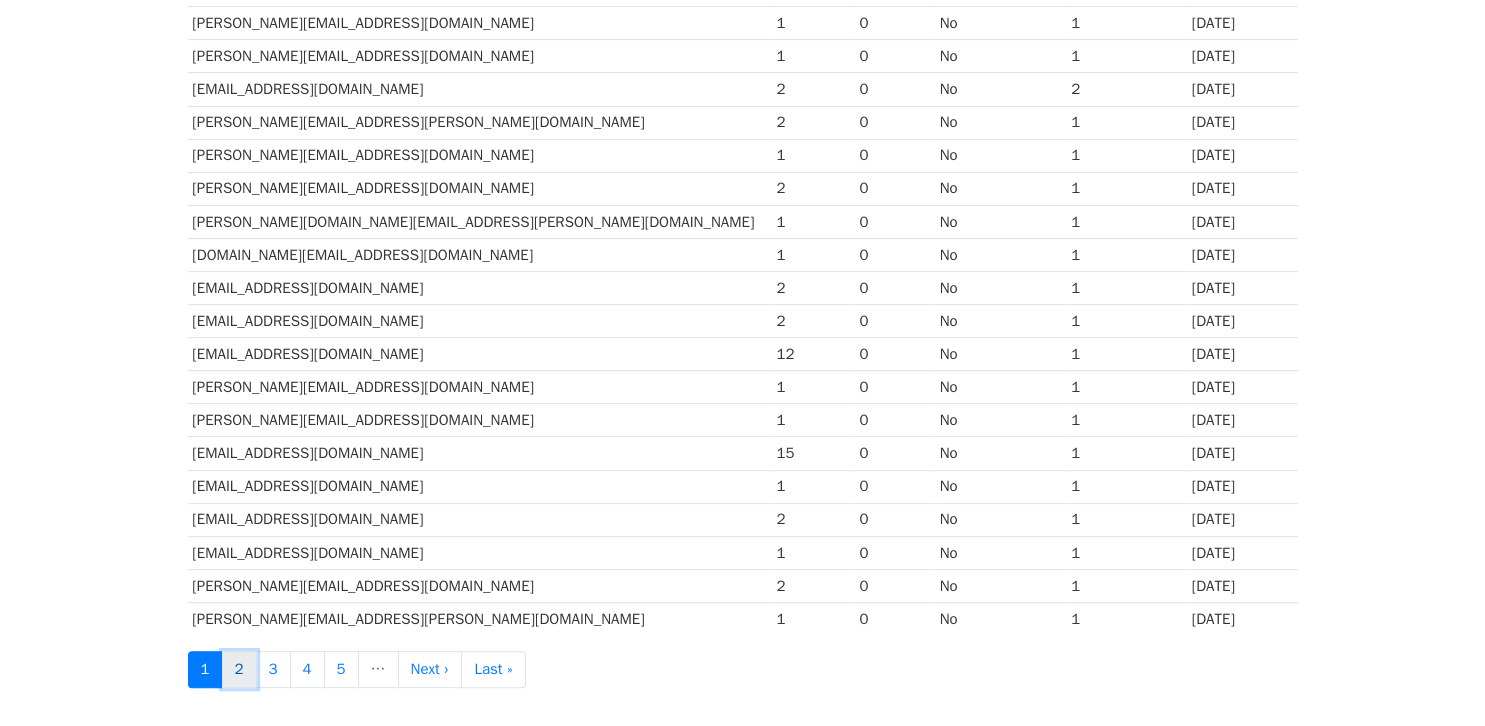 click on "2" at bounding box center [239, 669] 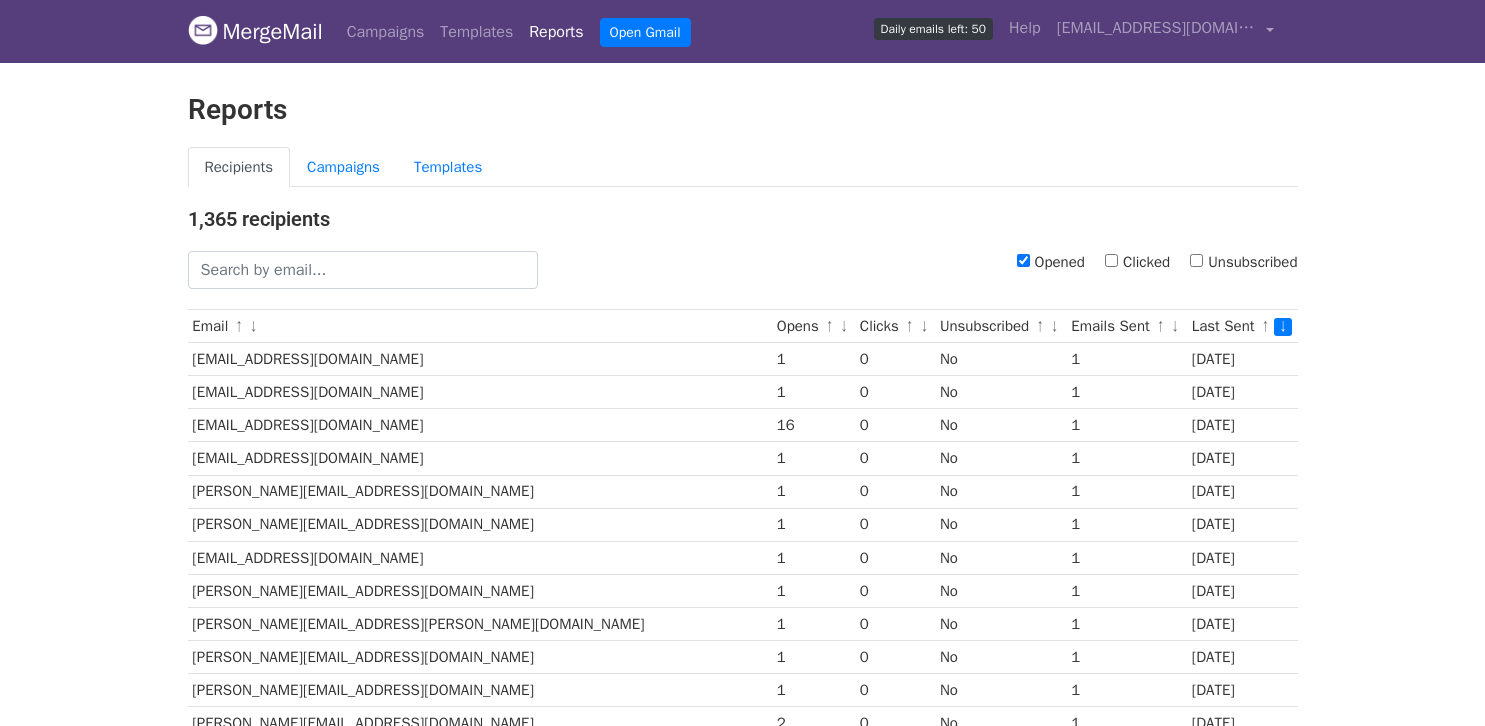 scroll, scrollTop: 0, scrollLeft: 0, axis: both 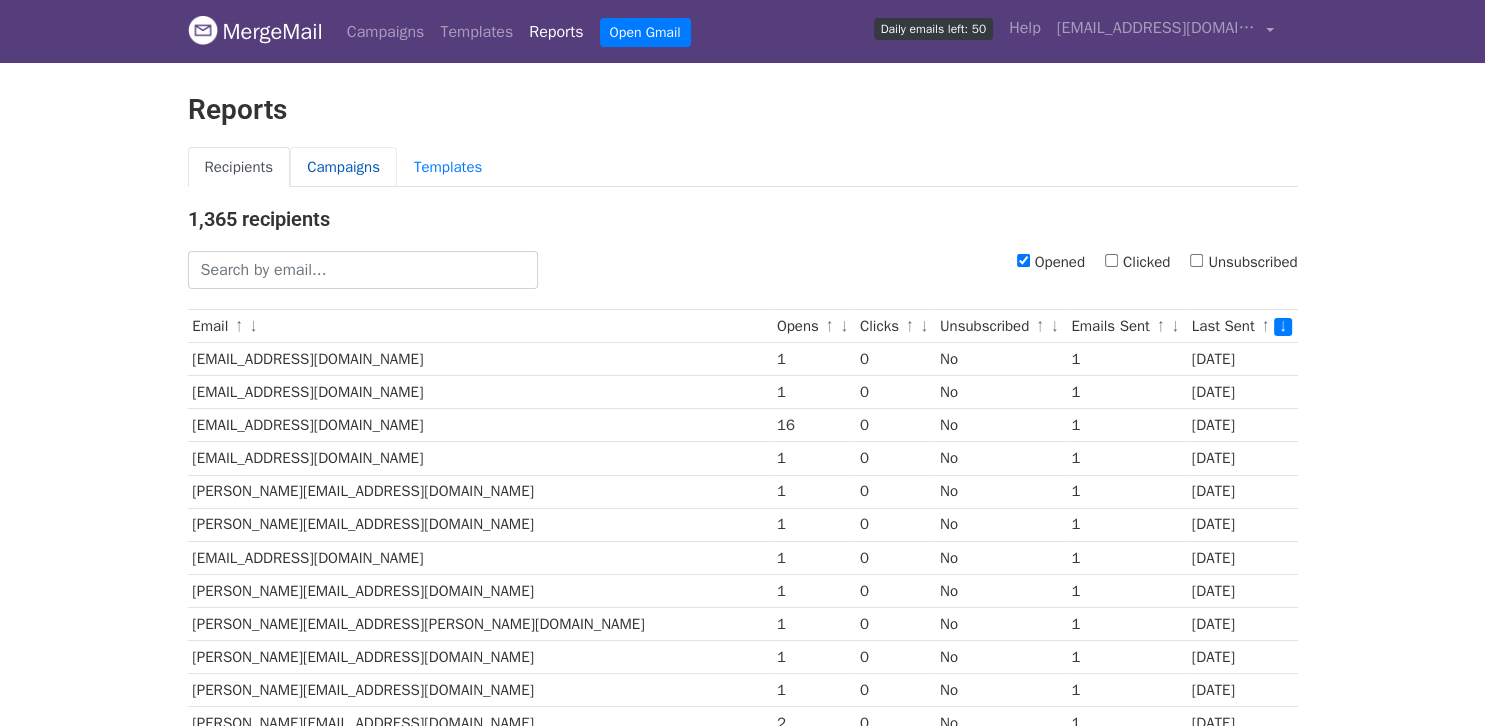 click on "Campaigns" at bounding box center (343, 167) 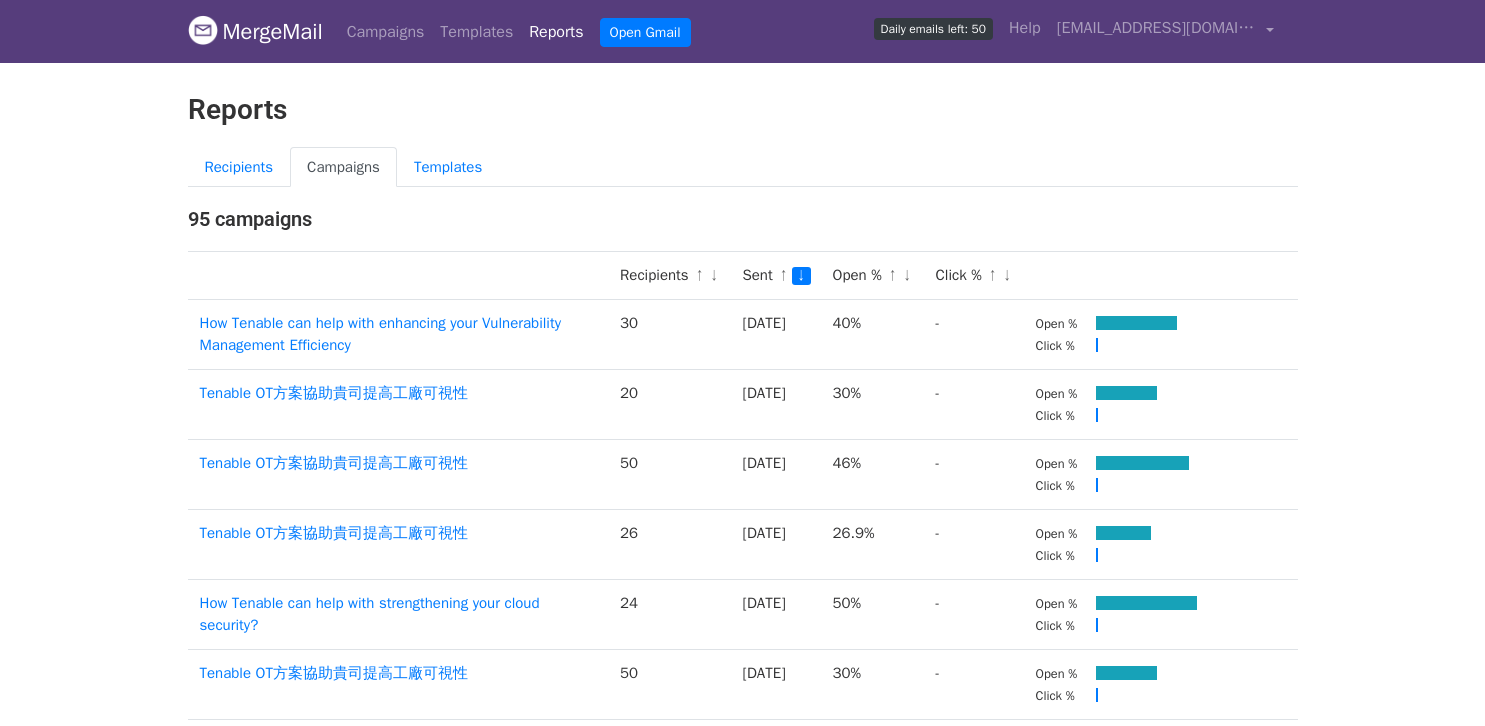 scroll, scrollTop: 0, scrollLeft: 0, axis: both 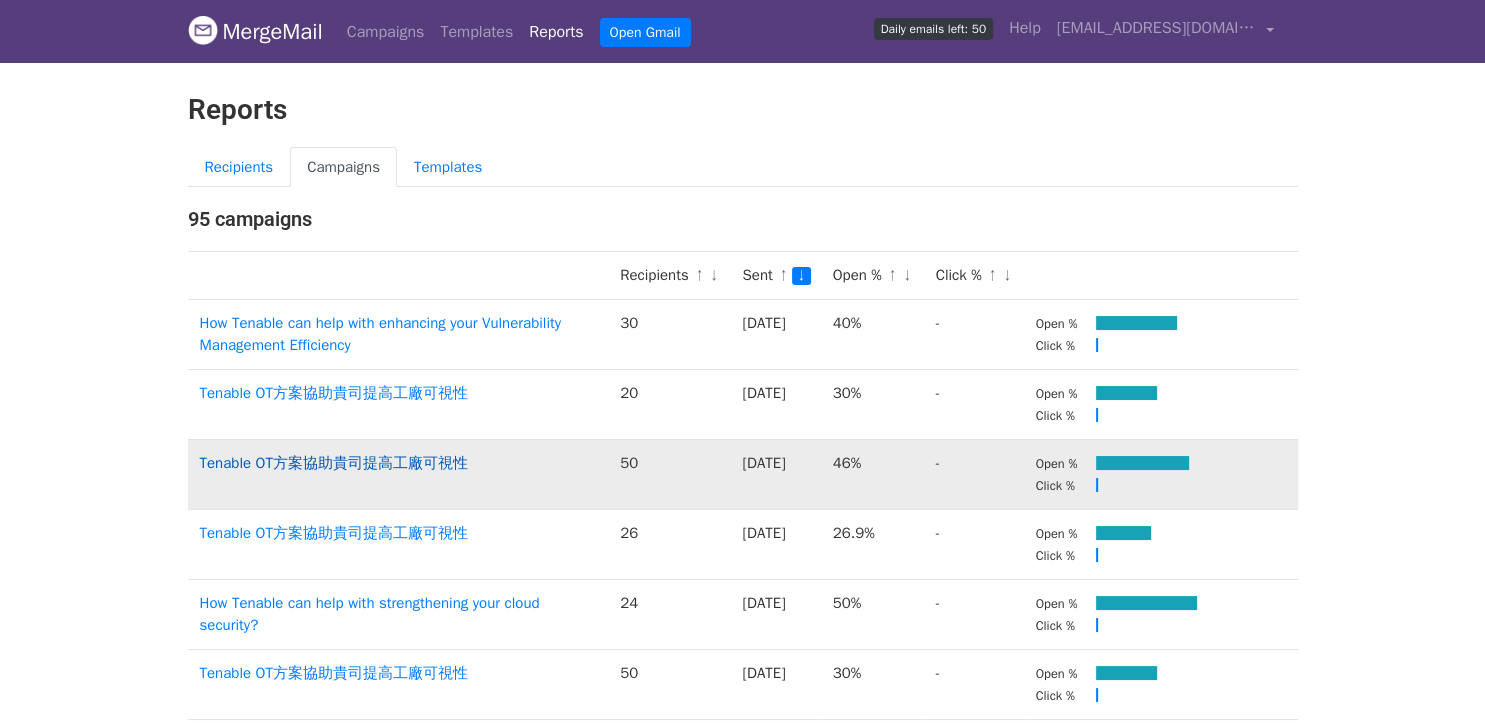 click on "Tenable OT方案協助貴司提高工廠可視性" at bounding box center (334, 463) 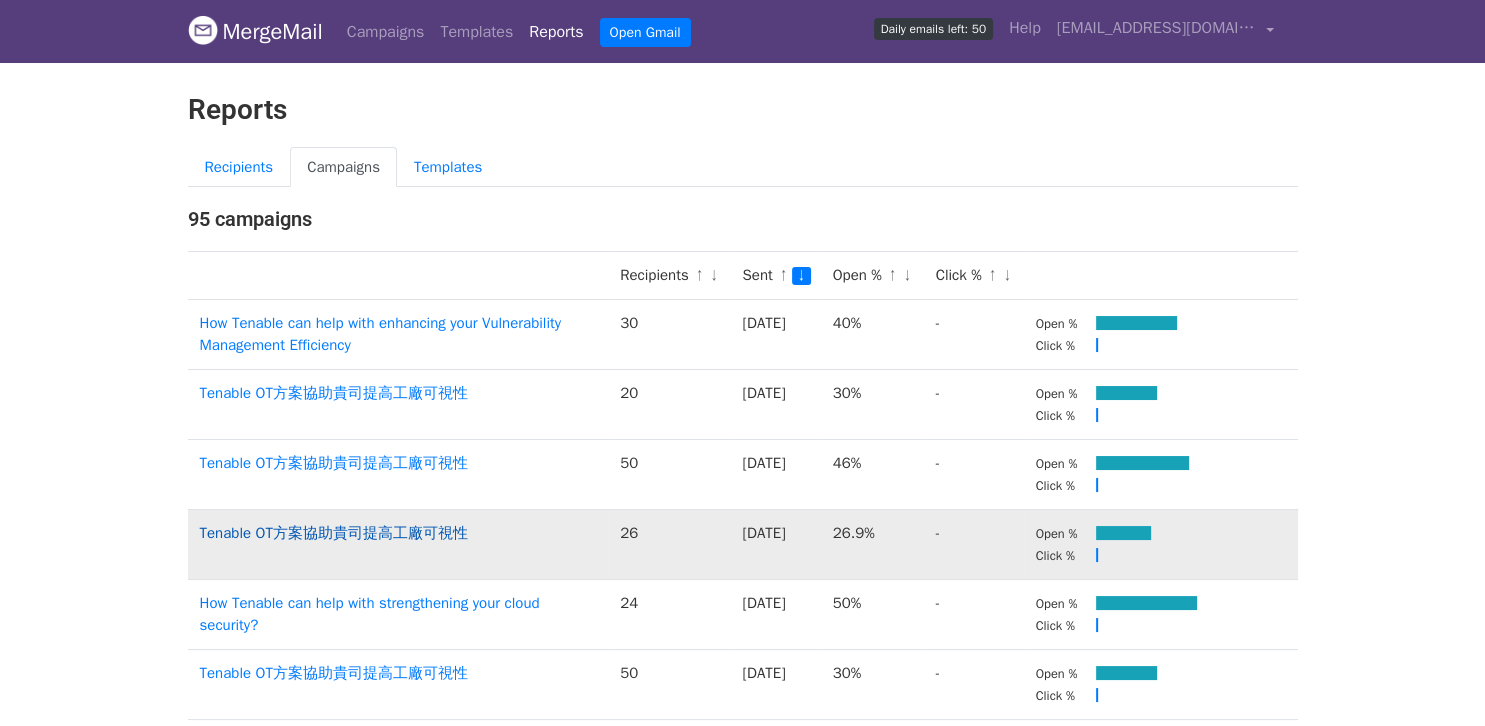 click on "Tenable OT方案協助貴司提高工廠可視性" at bounding box center (334, 533) 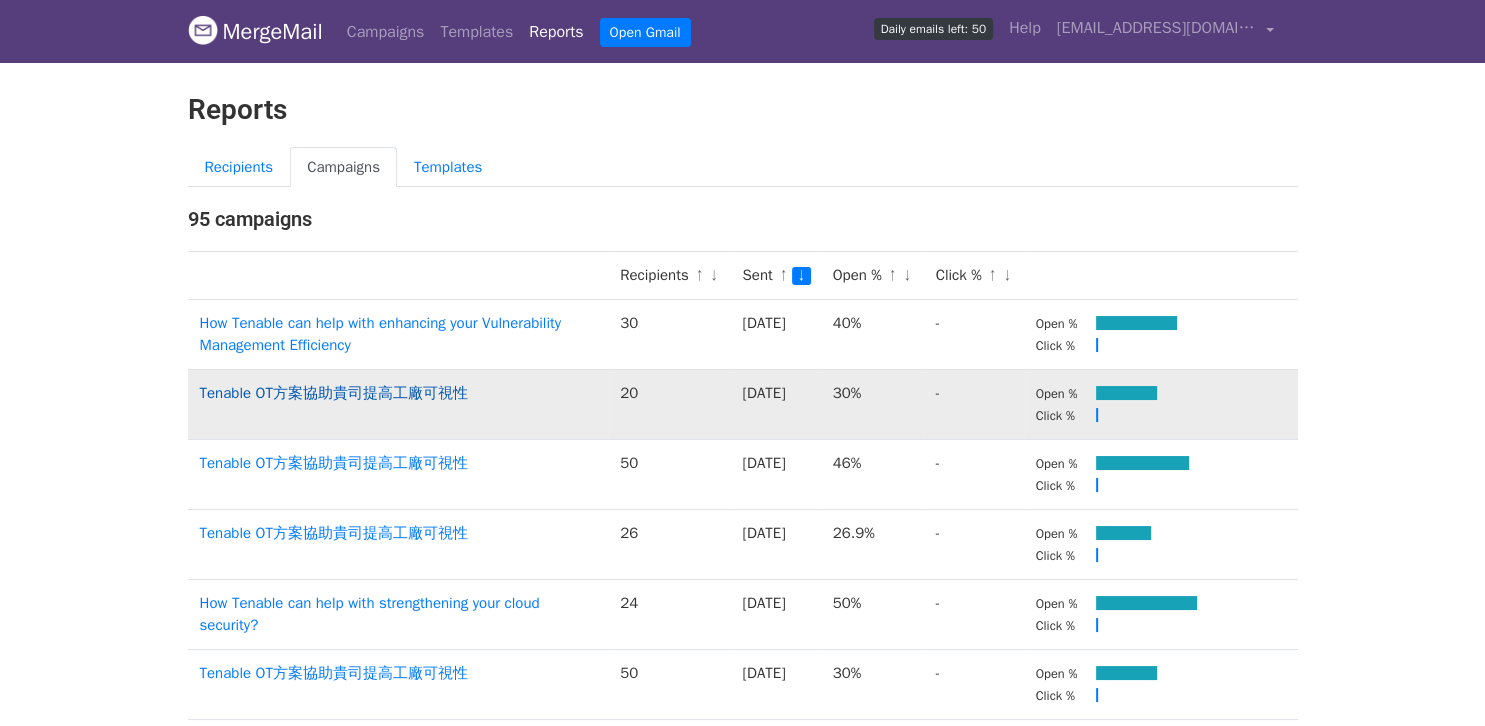 click on "Tenable OT方案協助貴司提高工廠可視性" at bounding box center (334, 393) 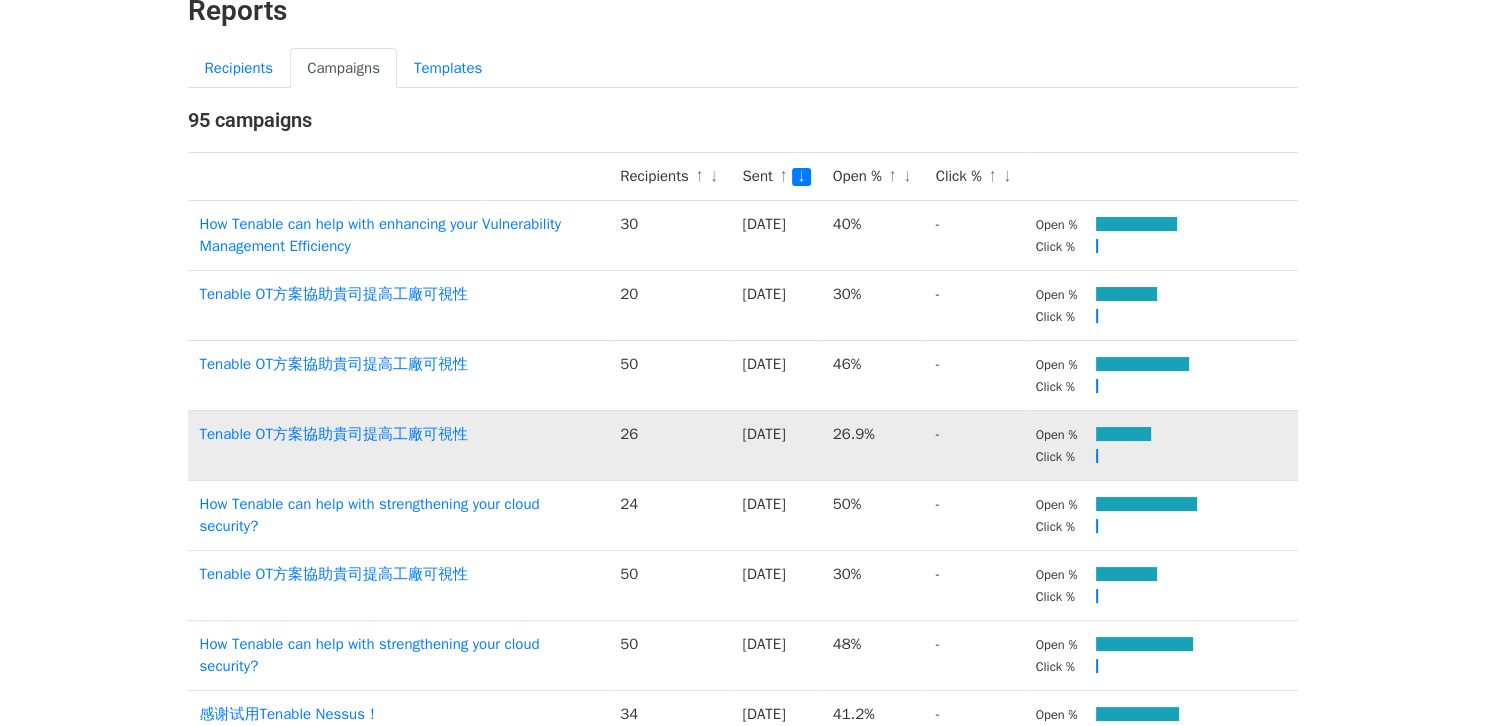 scroll, scrollTop: 100, scrollLeft: 0, axis: vertical 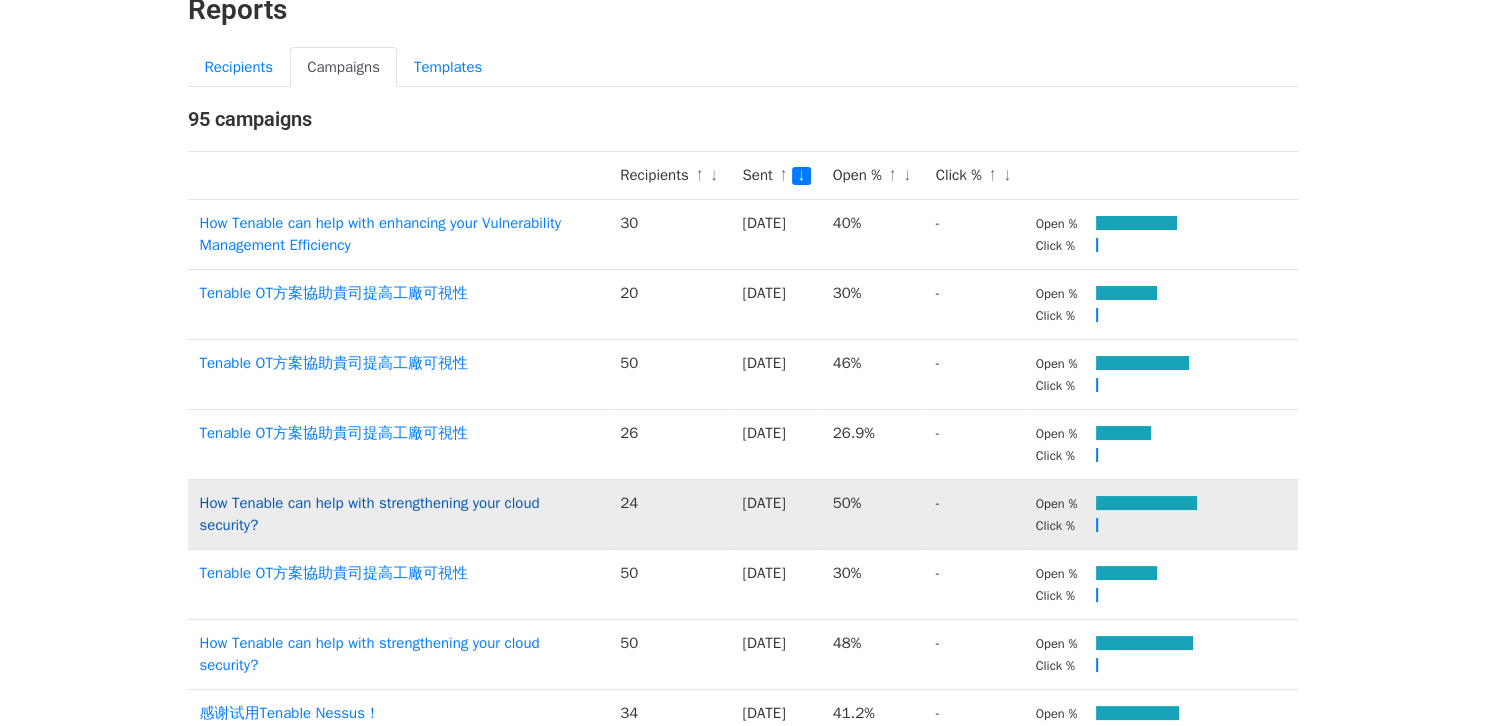 click on "How Tenable can help with strengthening your cloud security?" at bounding box center [370, 514] 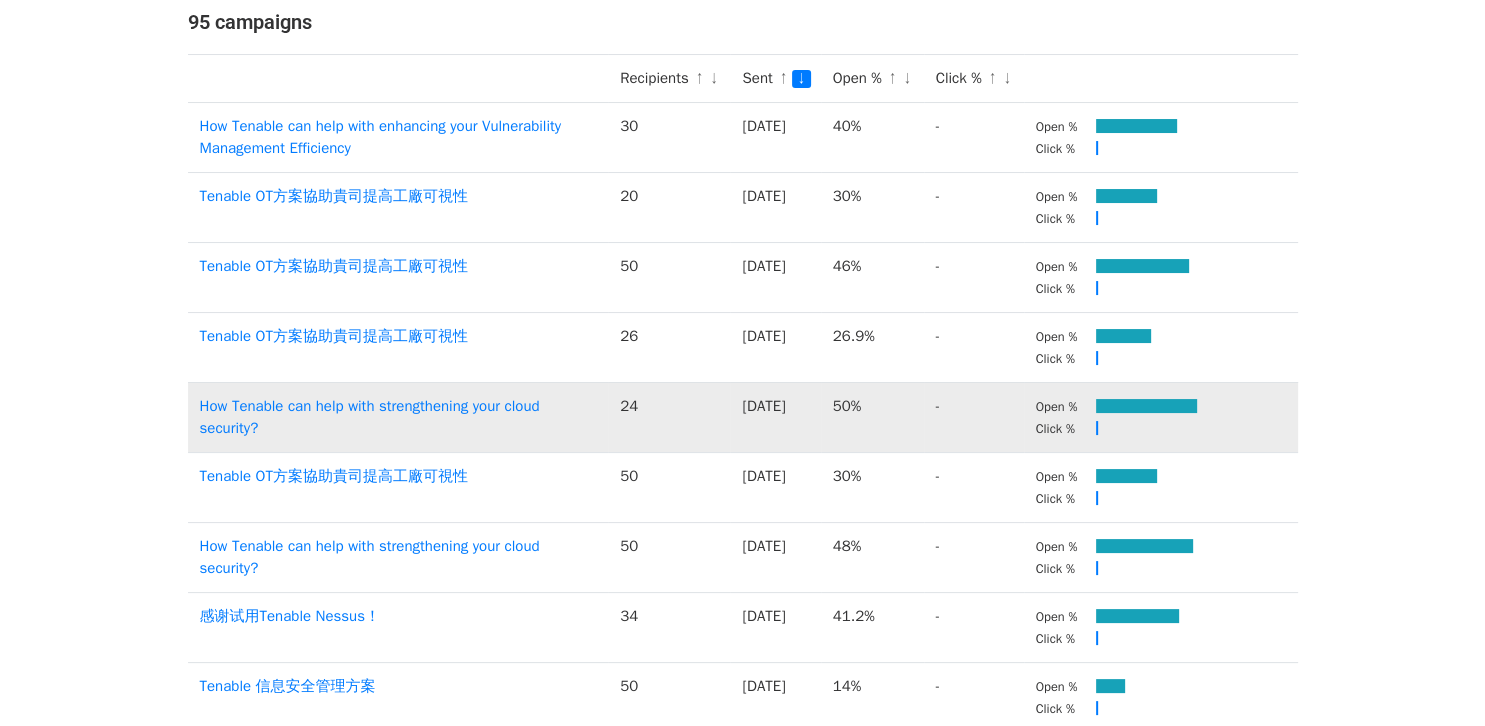 scroll, scrollTop: 200, scrollLeft: 0, axis: vertical 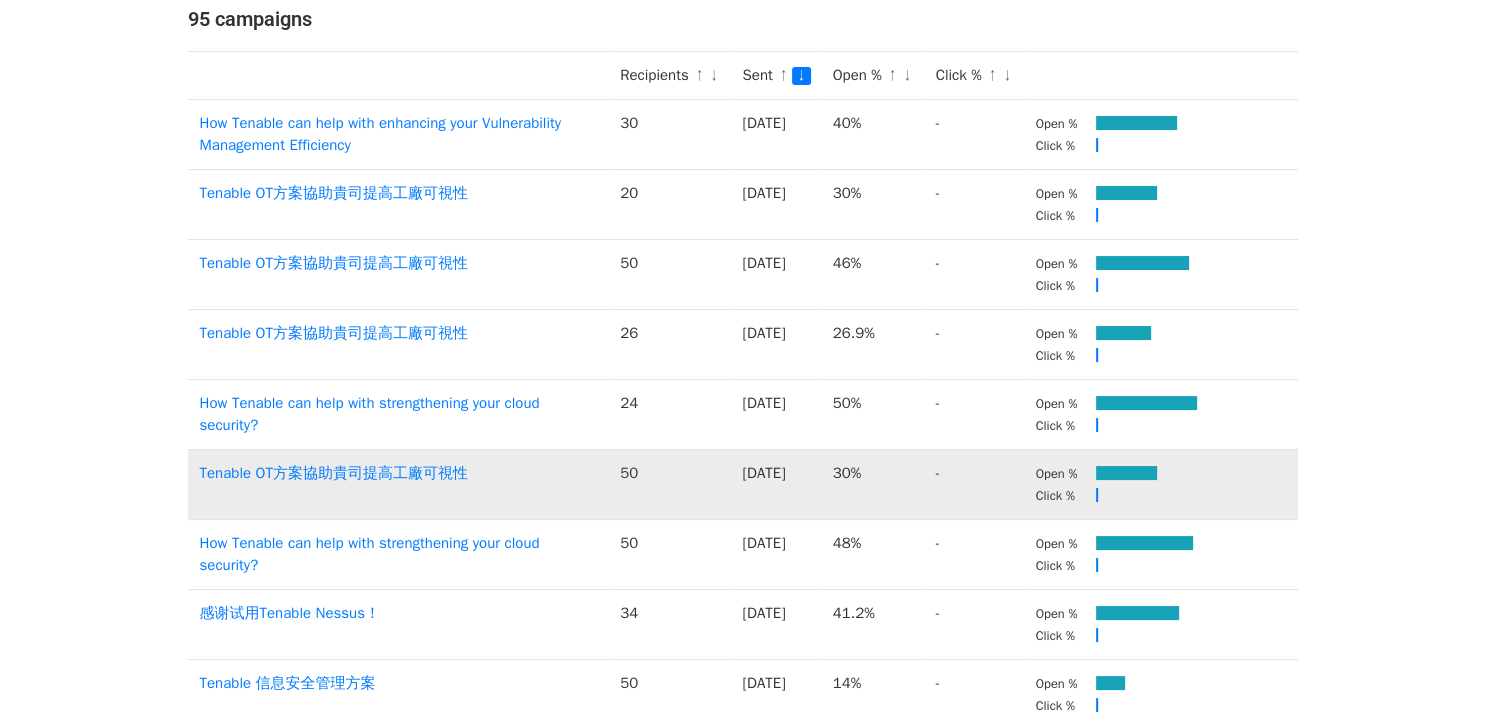 click on "Tenable OT方案協助貴司提高工廠可視性" at bounding box center [398, 484] 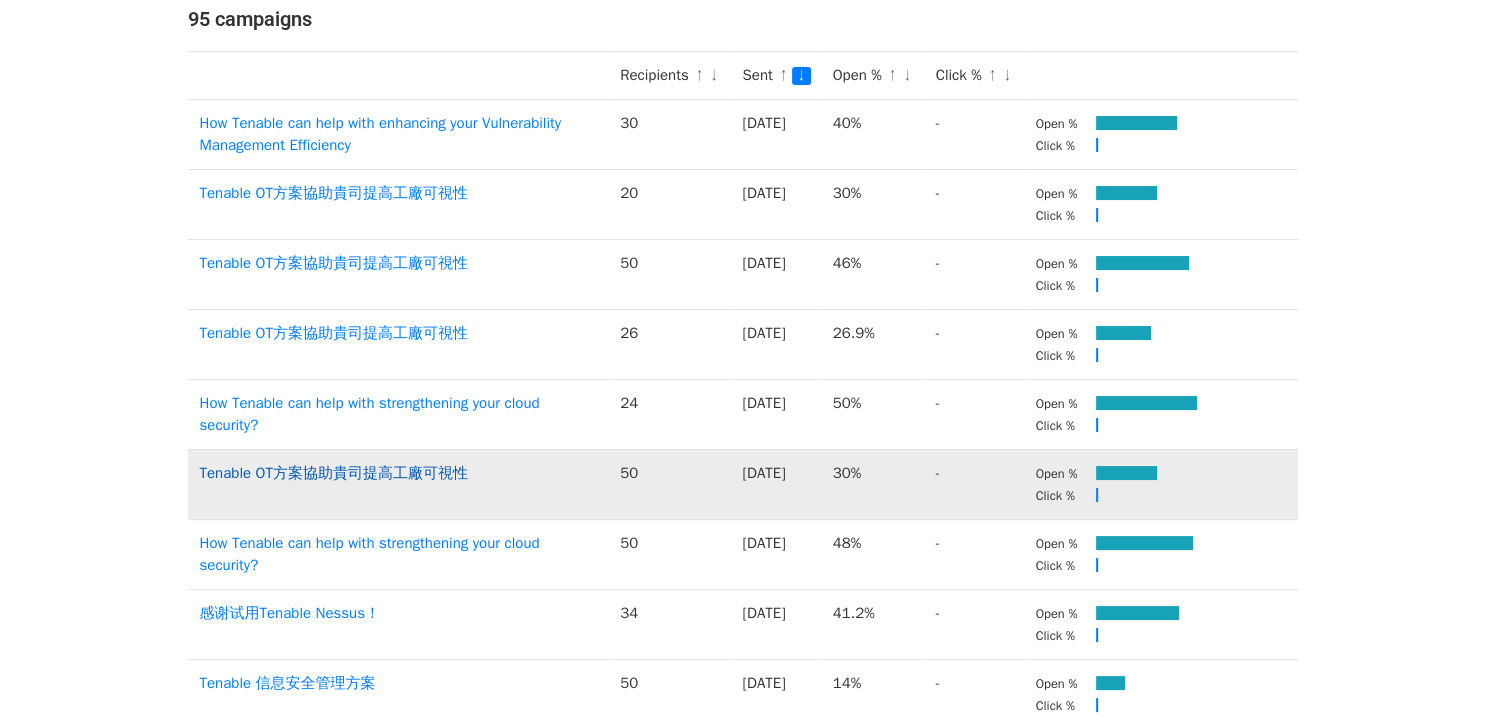 click on "Tenable OT方案協助貴司提高工廠可視性" at bounding box center [334, 473] 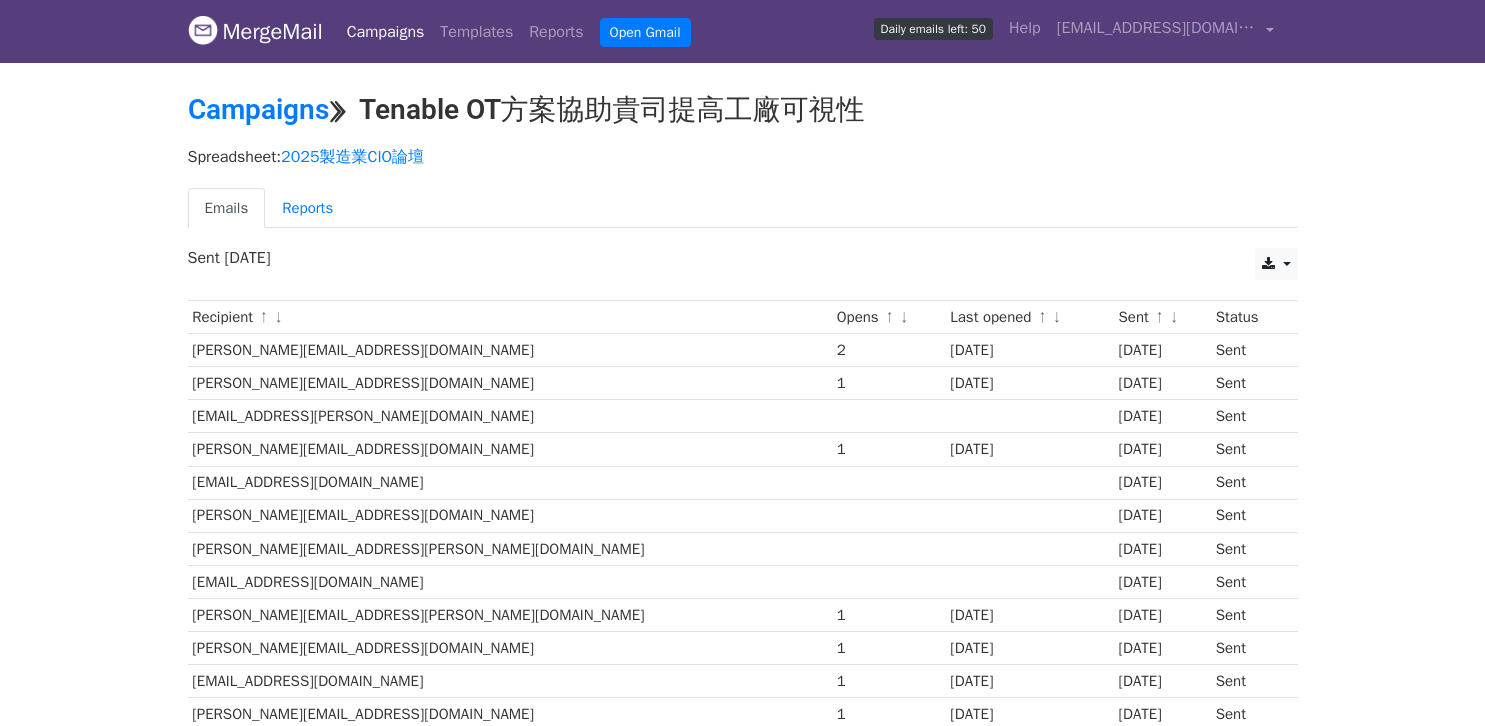 scroll, scrollTop: 0, scrollLeft: 0, axis: both 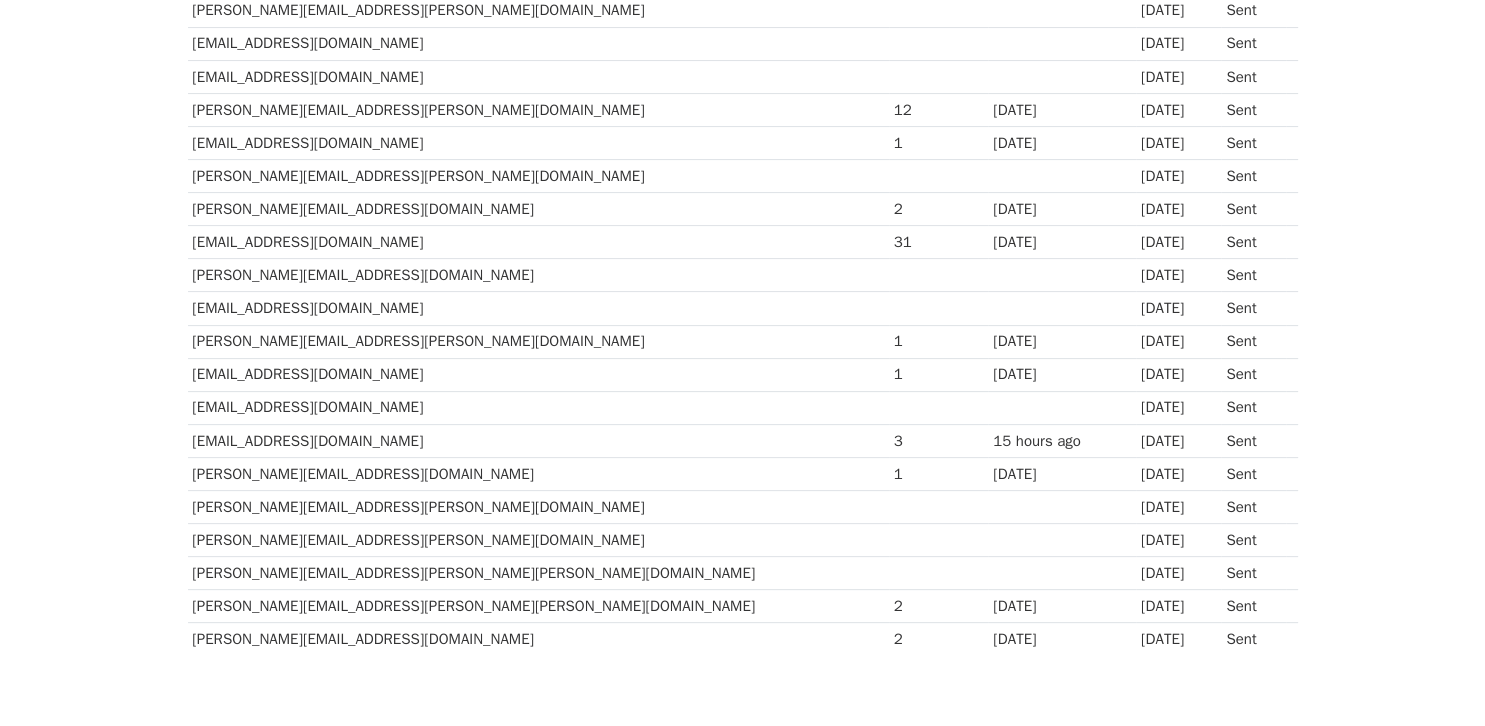 click on "MergeMail
Campaigns
Templates
Reports
Open Gmail
Daily emails left: 50
Help
[EMAIL_ADDRESS][DOMAIN_NAME]
Account
Unsubscribes
Integrations
Notification Settings
Sign out
New Features
You're all caught up!
Scheduled Campaigns
Schedule your emails to be sent later.
Read more
Account Reports
View reports across all of your campaigns to find highly-engaged recipients and to see which templates and campaigns have the most clicks and opens.
Read more
View my reports
Template Editor
Create beautiful emails using our powerful template editor.
Read more
View my templates
Campaigns
⟫
How Tenable can help with strengthening your cloud security?
Spreadsheet:
HK T.CS Webinar
Emails
Reports
CSV
Excel
Sent
[DATE]
↑" at bounding box center (742, 139) 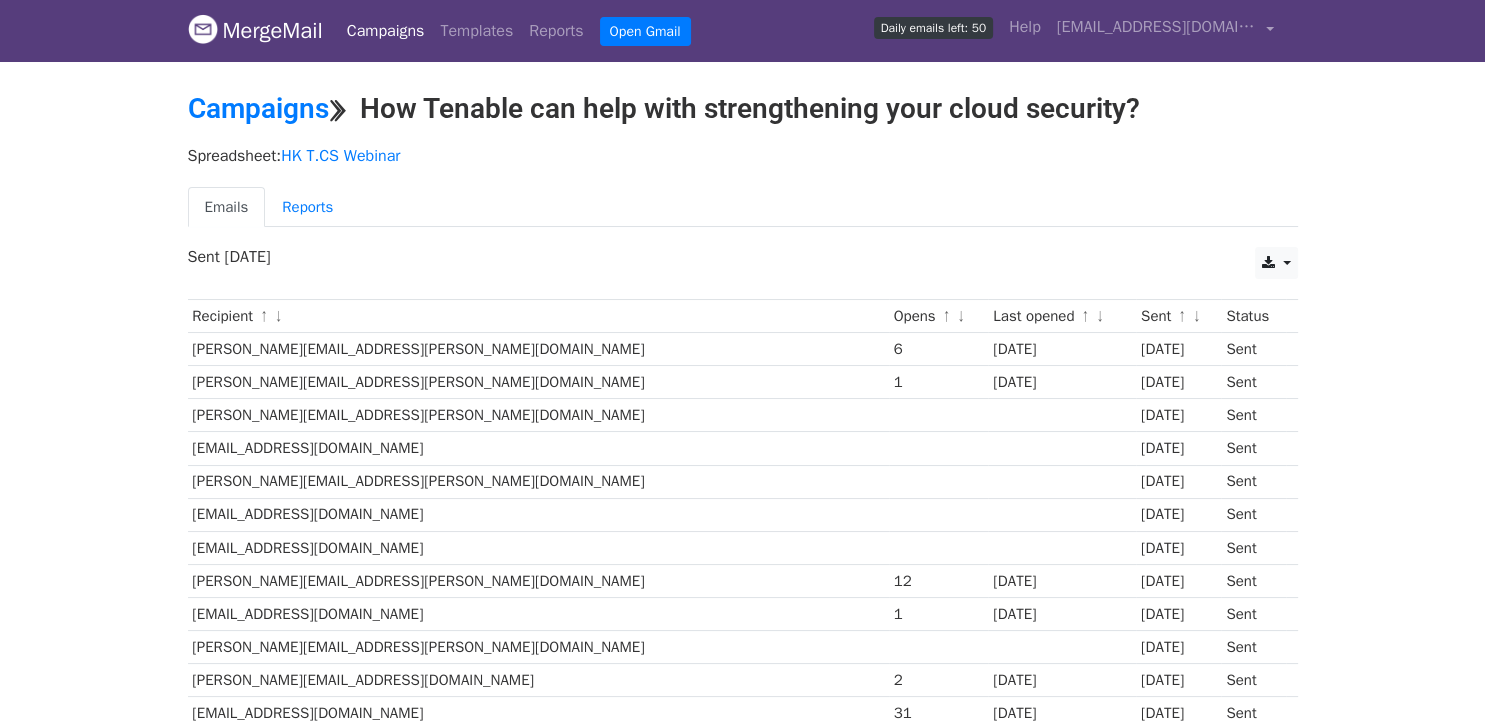 scroll, scrollTop: 0, scrollLeft: 0, axis: both 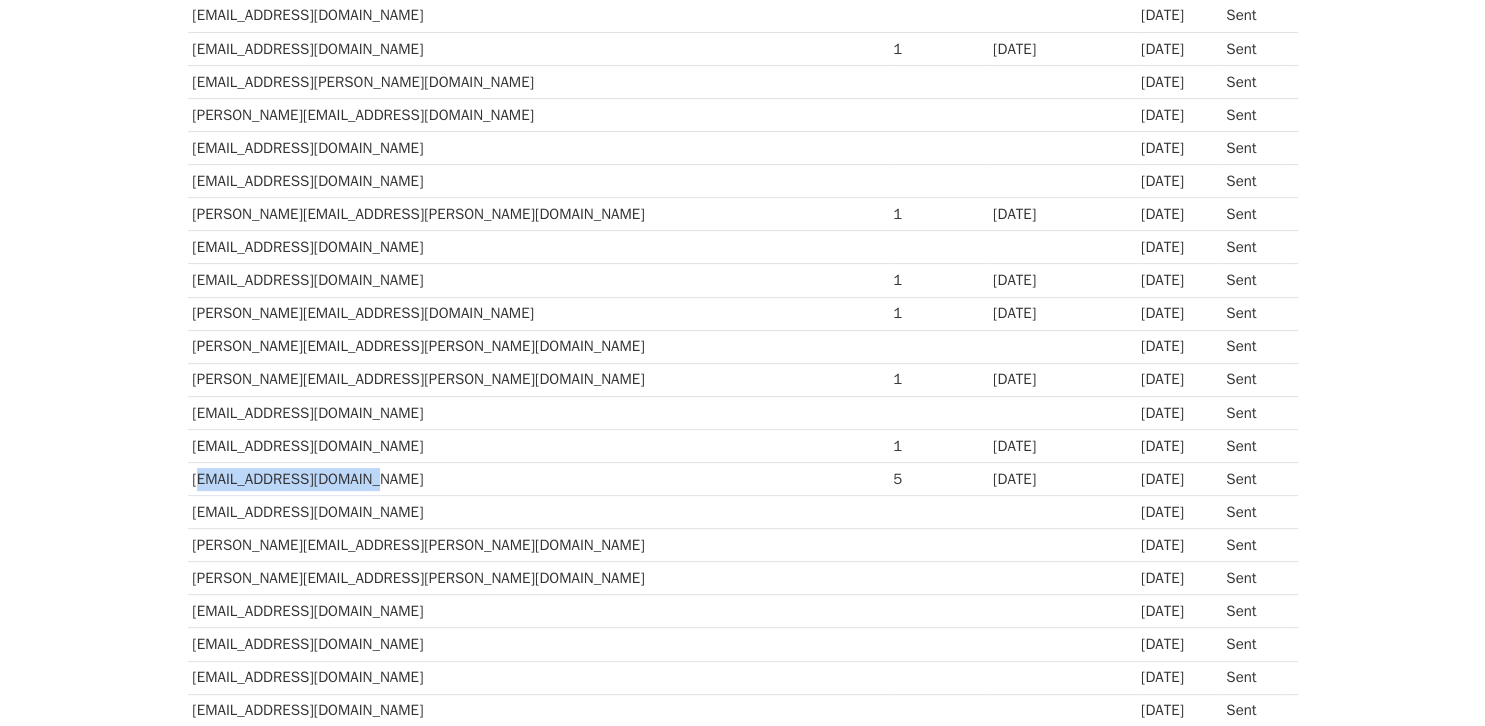 drag, startPoint x: 424, startPoint y: 481, endPoint x: 190, endPoint y: 469, distance: 234.3075 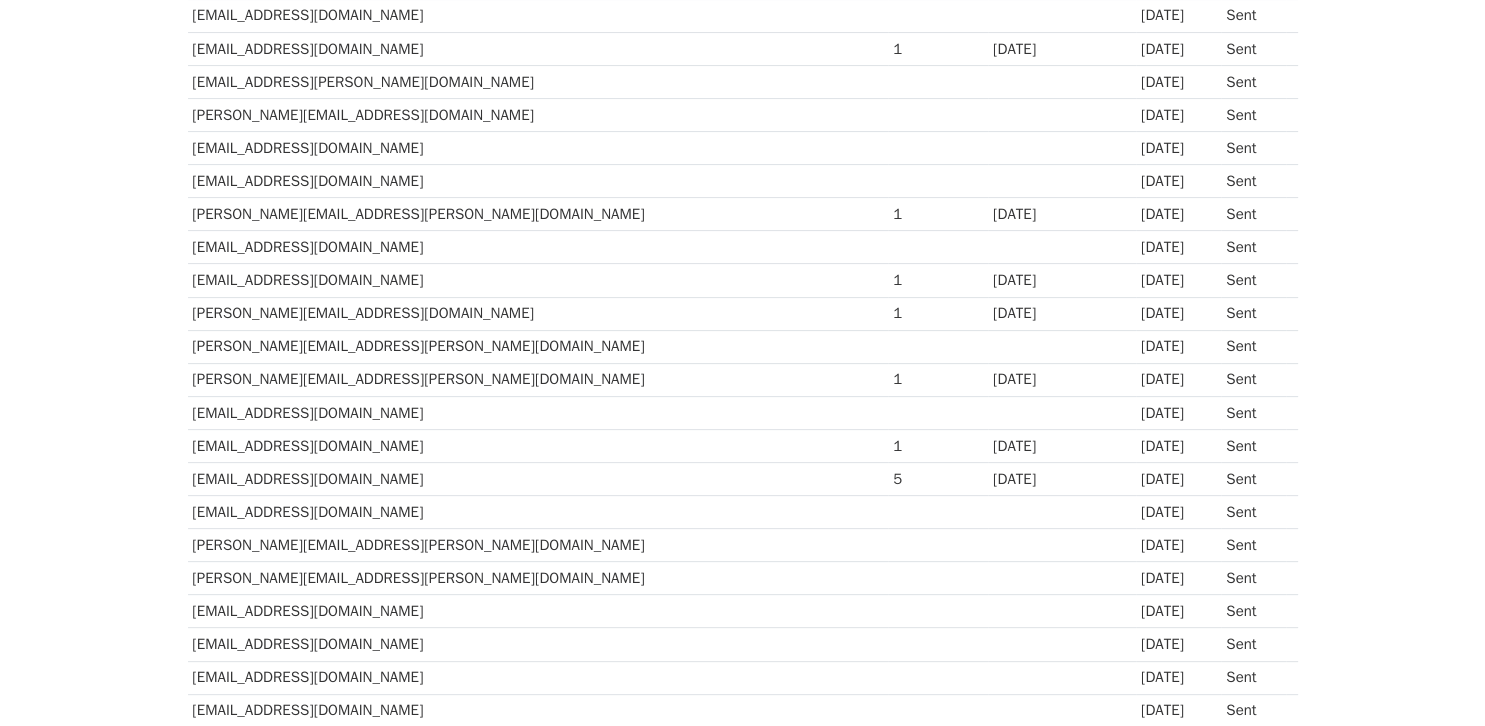 click on "Recipient
↑
↓
Opens
↑
↓
Last opened
↑
↓
Sent
↑
↓
Status
df.lin88@gmail.com
1
7 days ago
7 days ago
Sent
ray.lin@avermedia.com
7 days ago
Sent
steven.lin@acon-holding.com
7 days ago
Sent
eric.wu@dfi.com
7 days ago
Sent
easonhu@image-model.com
7 days ago
Sent
ni@mail.kcdairy.com.tw
7 days ago
Sent
fkn@foxconn.com
1
7 days ago
7 days ago
Sent
ciffion.chang@temic.com.tw
7 days ago
Sent
jenniferlien@flytech.com
7 days ago
Sent
tryout.chen@mediatek.com
7 days ago
Sent
chen.ihsuan@tw.panasonic.com
7 days ago
Sent
kevin.chen@ptotinc.com
1" at bounding box center [743, 647] 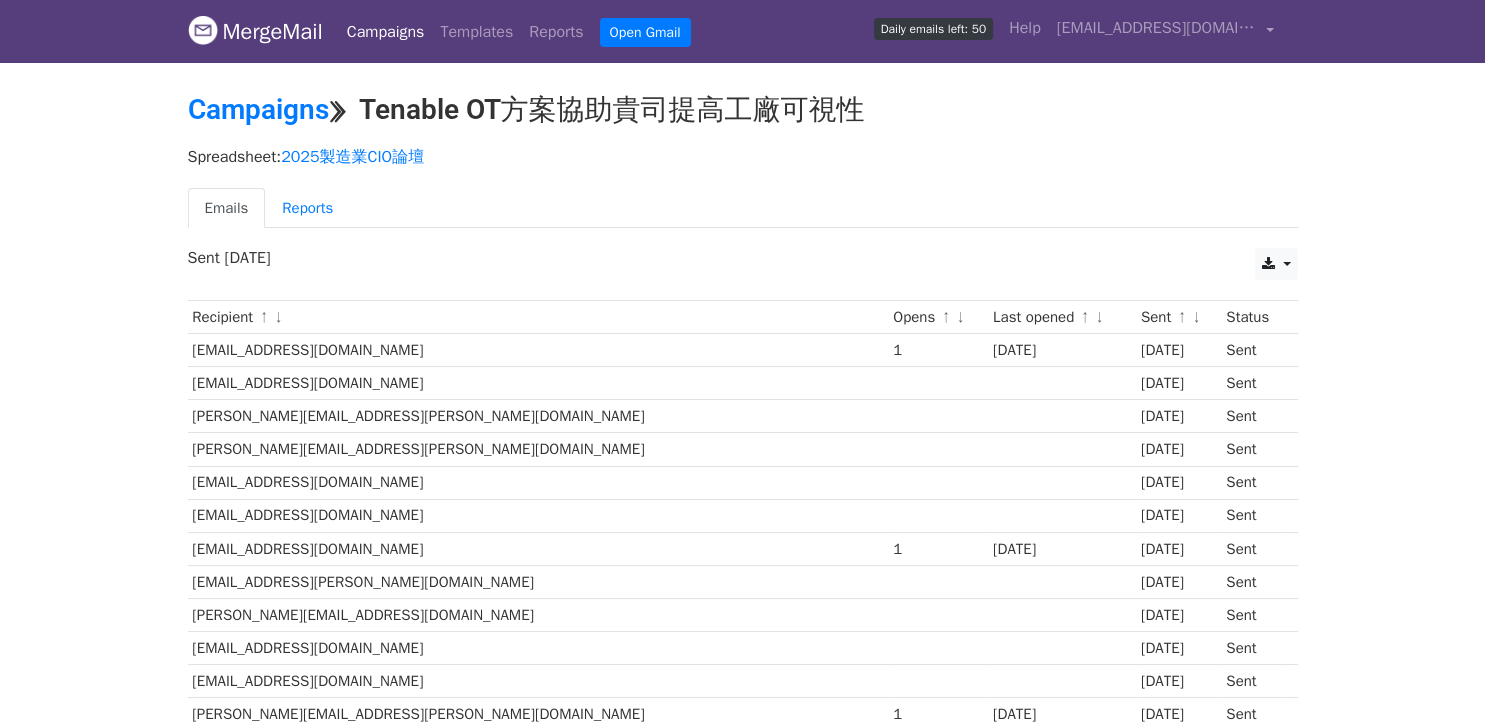scroll, scrollTop: 0, scrollLeft: 0, axis: both 